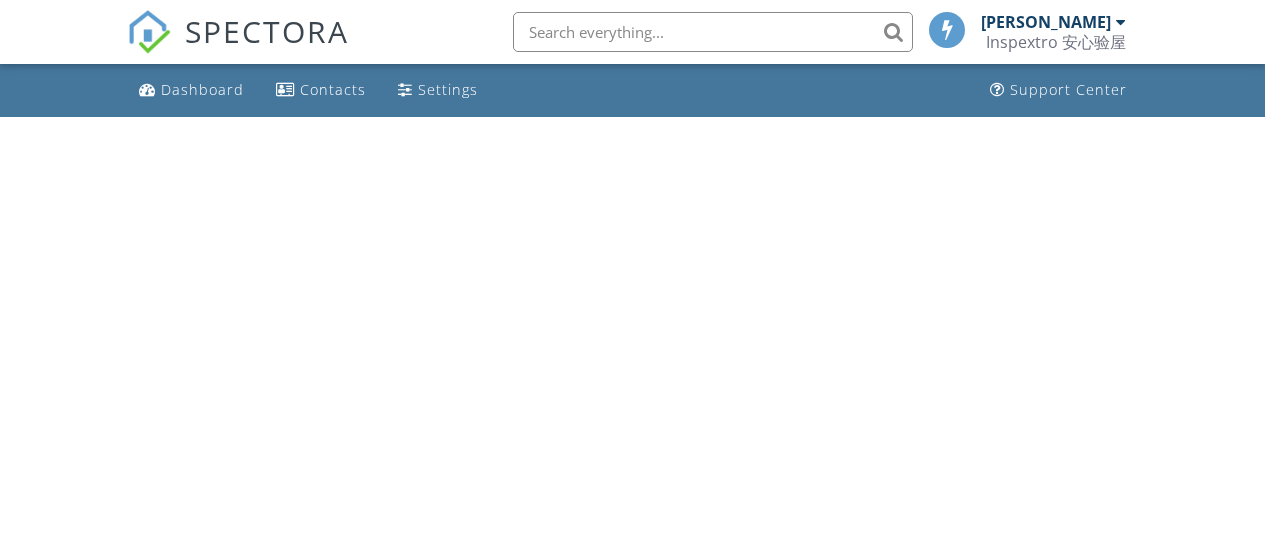 scroll, scrollTop: 0, scrollLeft: 0, axis: both 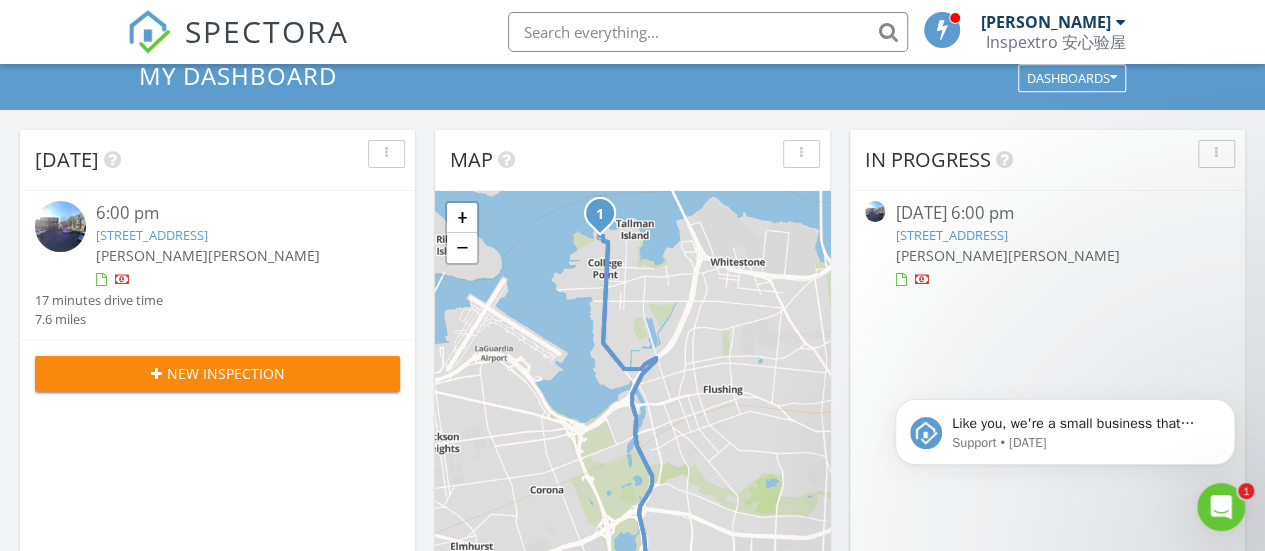 click on "120-10 Ketch Ct, College Point , NY 11356" at bounding box center [951, 235] 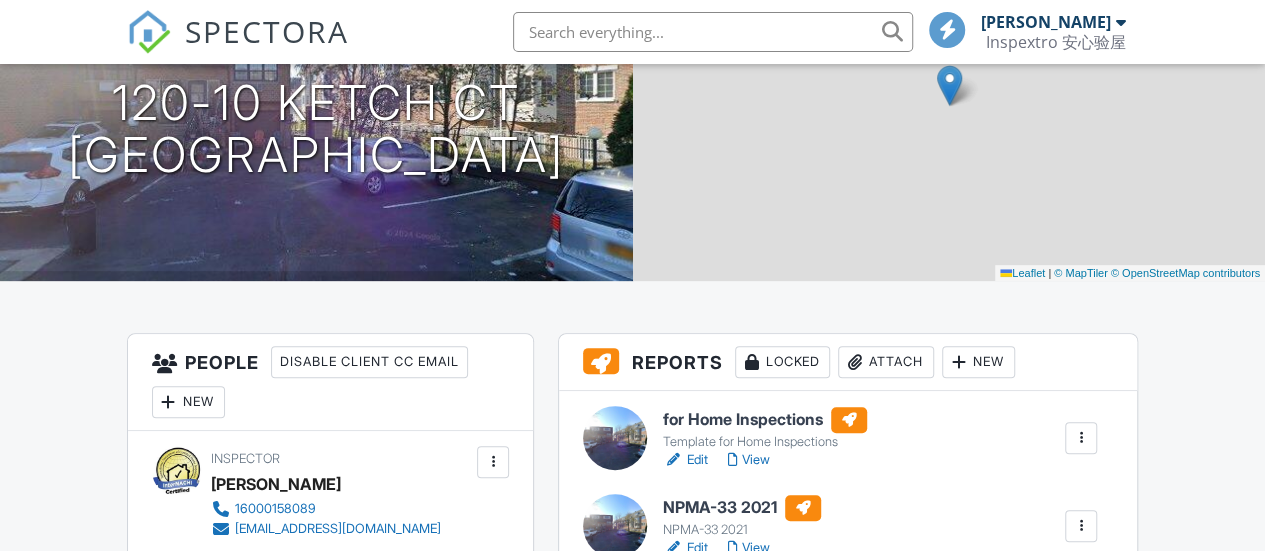 scroll, scrollTop: 254, scrollLeft: 0, axis: vertical 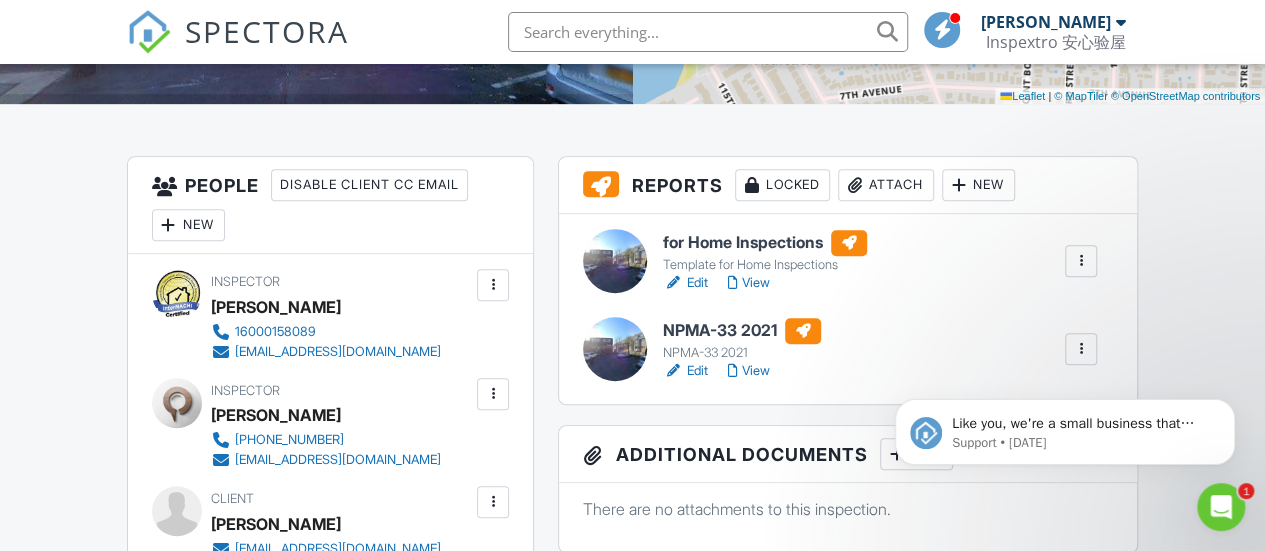 click on "View" at bounding box center [749, 283] 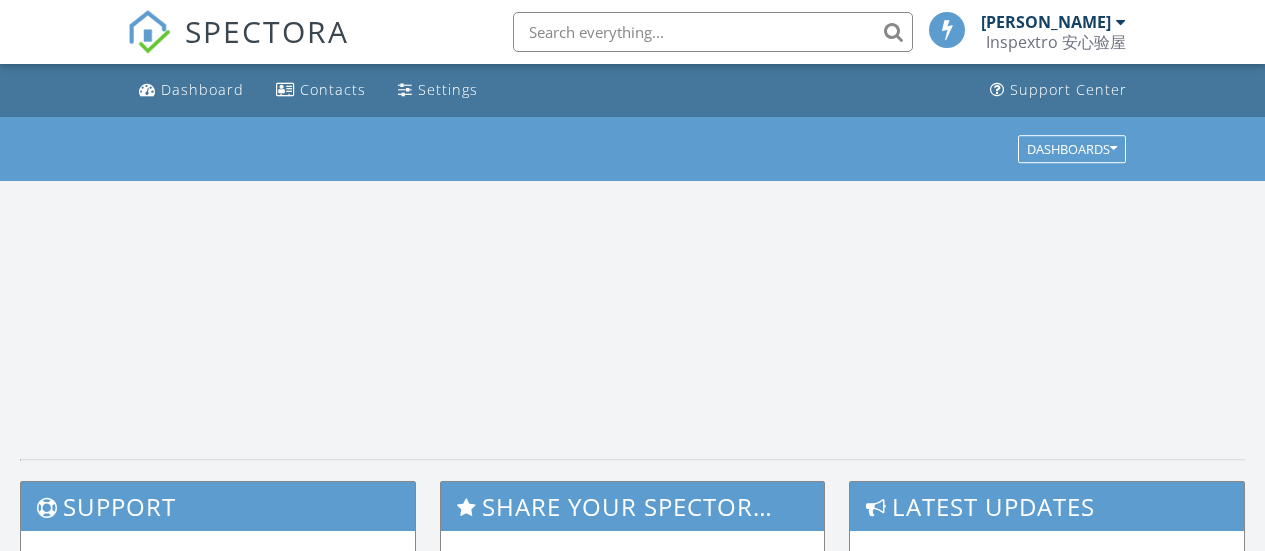 scroll, scrollTop: 0, scrollLeft: 0, axis: both 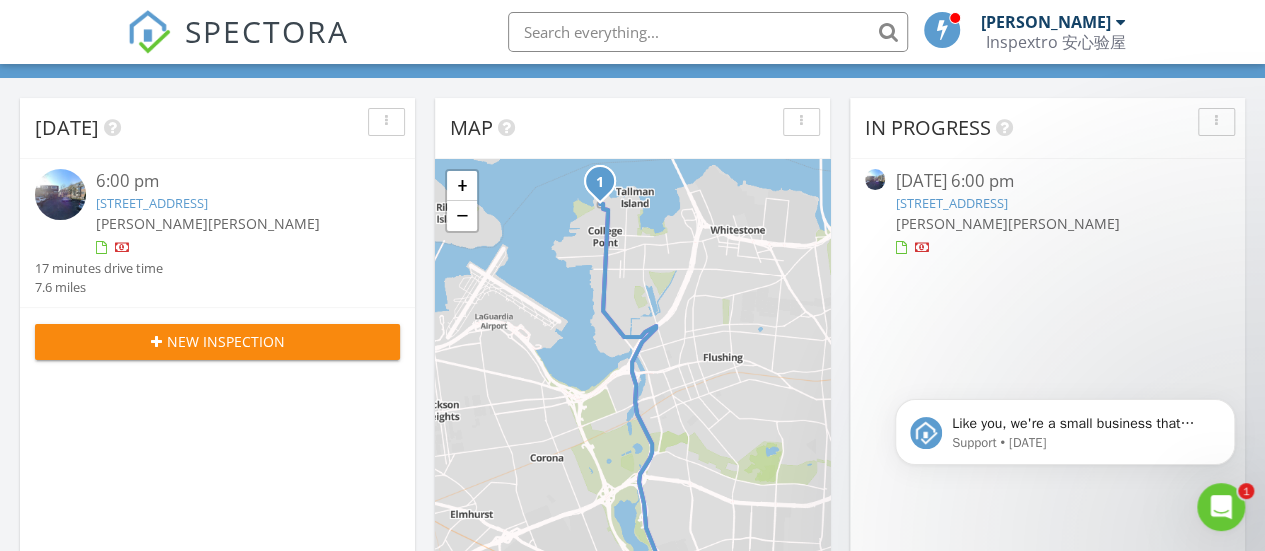 click on "[DATE] 6:00 pm" at bounding box center [1047, 181] 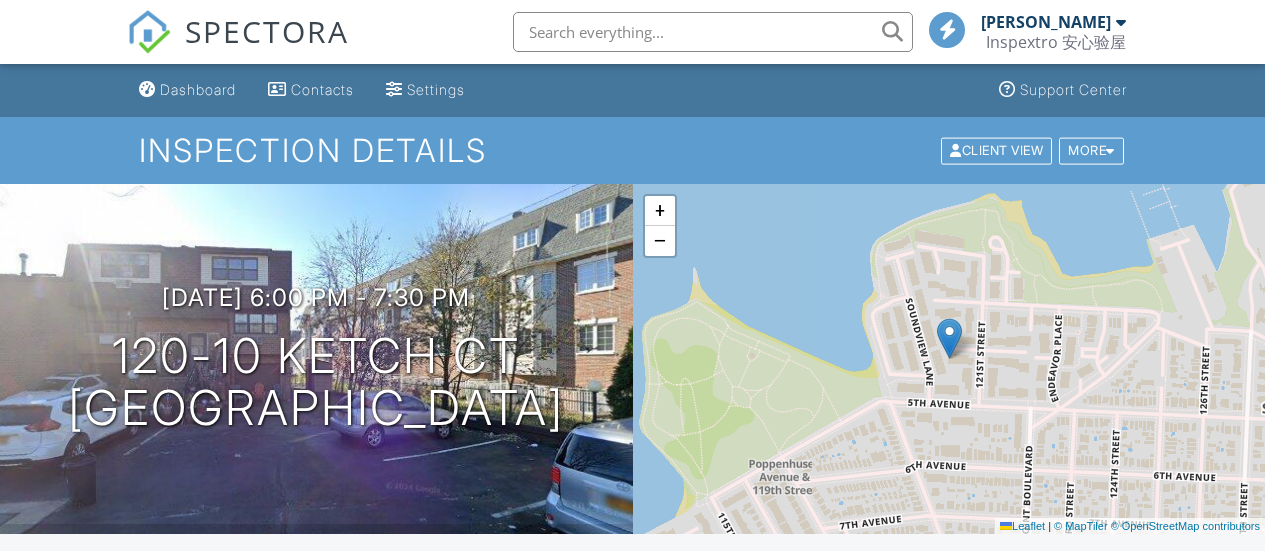 scroll, scrollTop: 454, scrollLeft: 0, axis: vertical 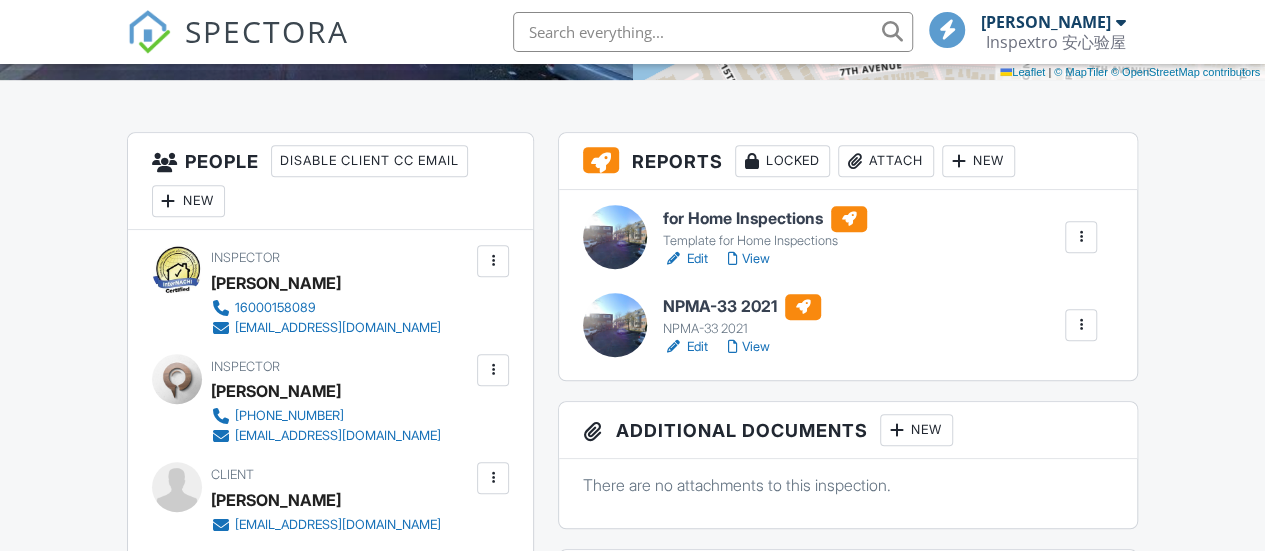 click at bounding box center [849, 219] 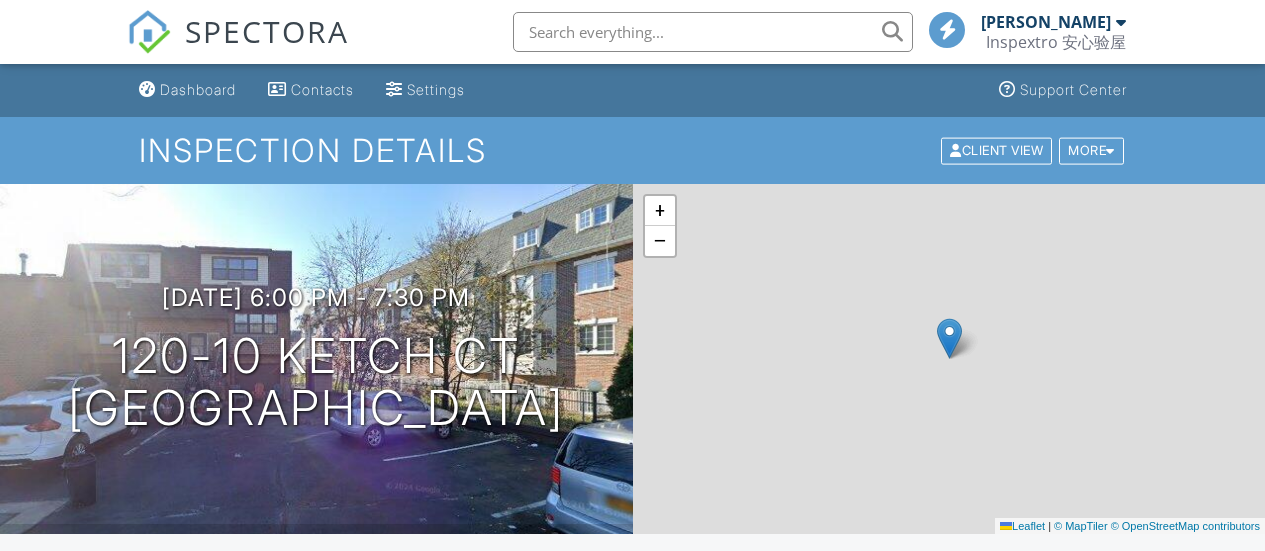 scroll, scrollTop: 454, scrollLeft: 0, axis: vertical 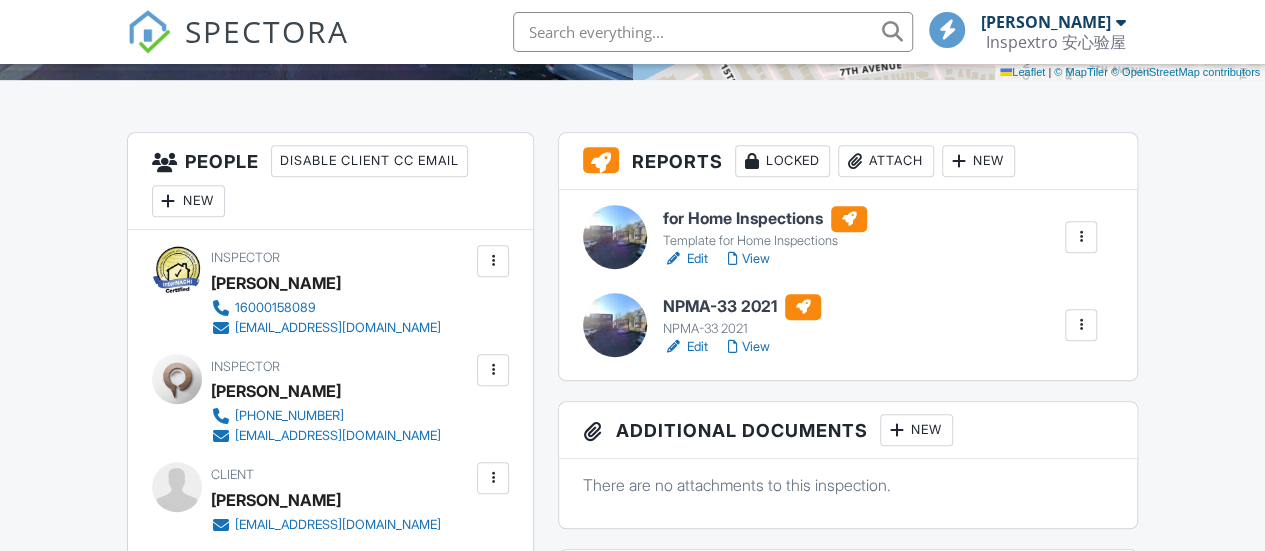 click on "View" at bounding box center [749, 259] 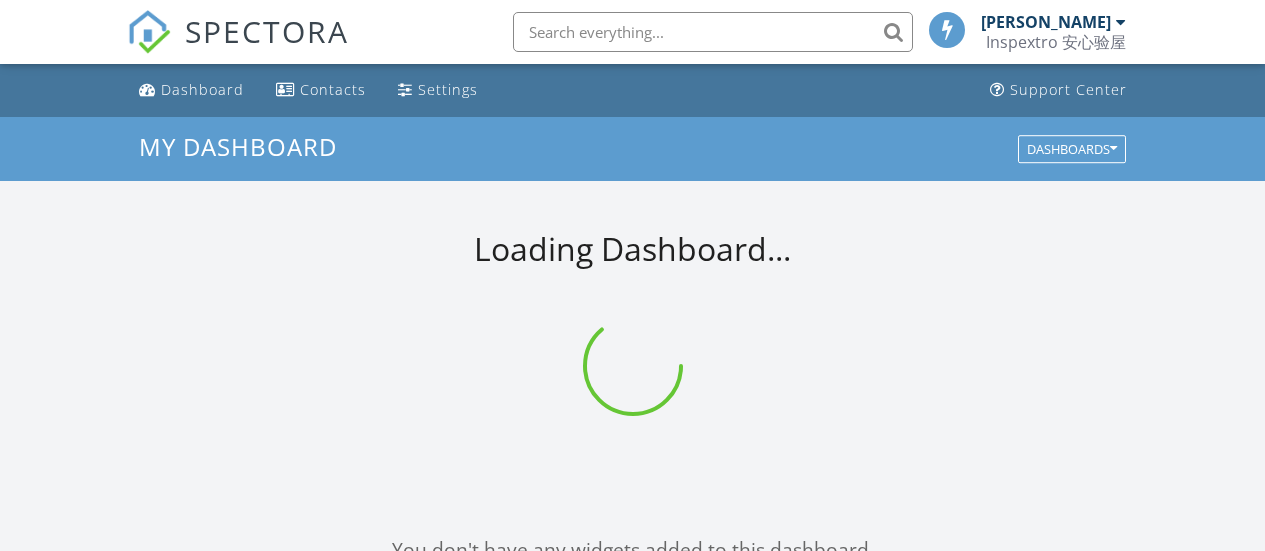 scroll, scrollTop: 103, scrollLeft: 0, axis: vertical 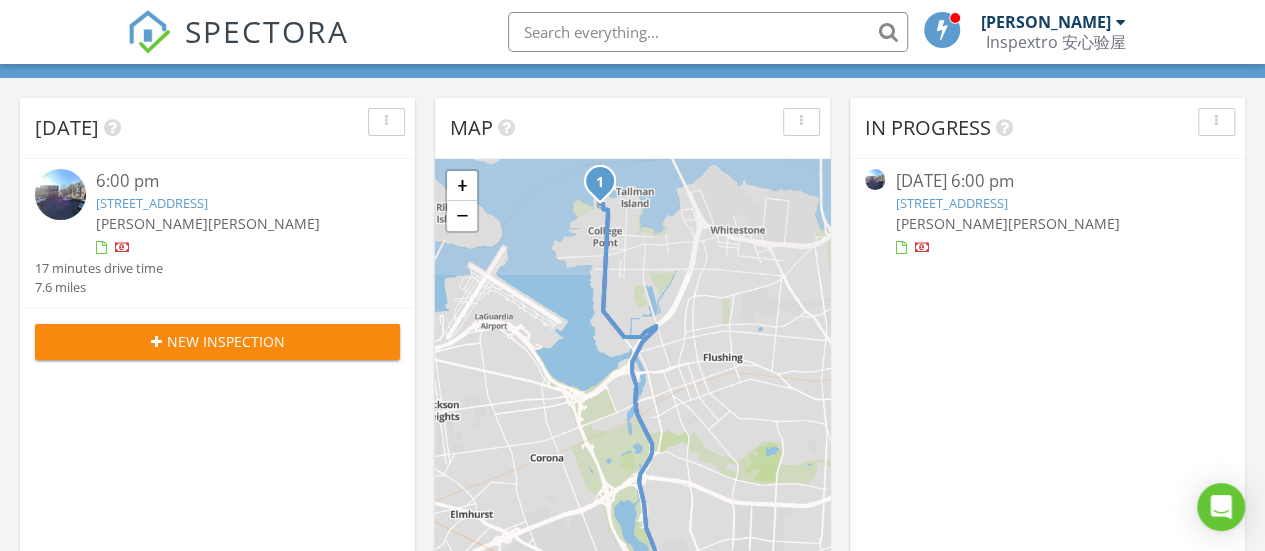 click on "SPECTORA
[PERSON_NAME]
Inspextro 安心验屋
Role:
Inspector
Dashboard
New Inspection
Inspections
Calendar
Settings
What's New
Sign Out" at bounding box center [632, 32] 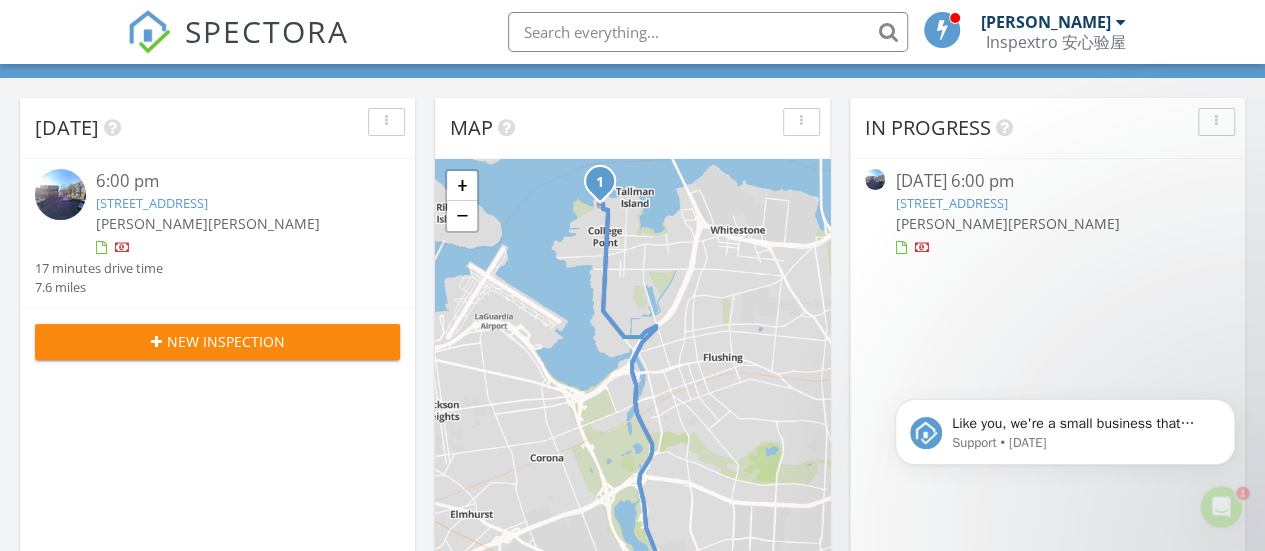 scroll, scrollTop: 0, scrollLeft: 0, axis: both 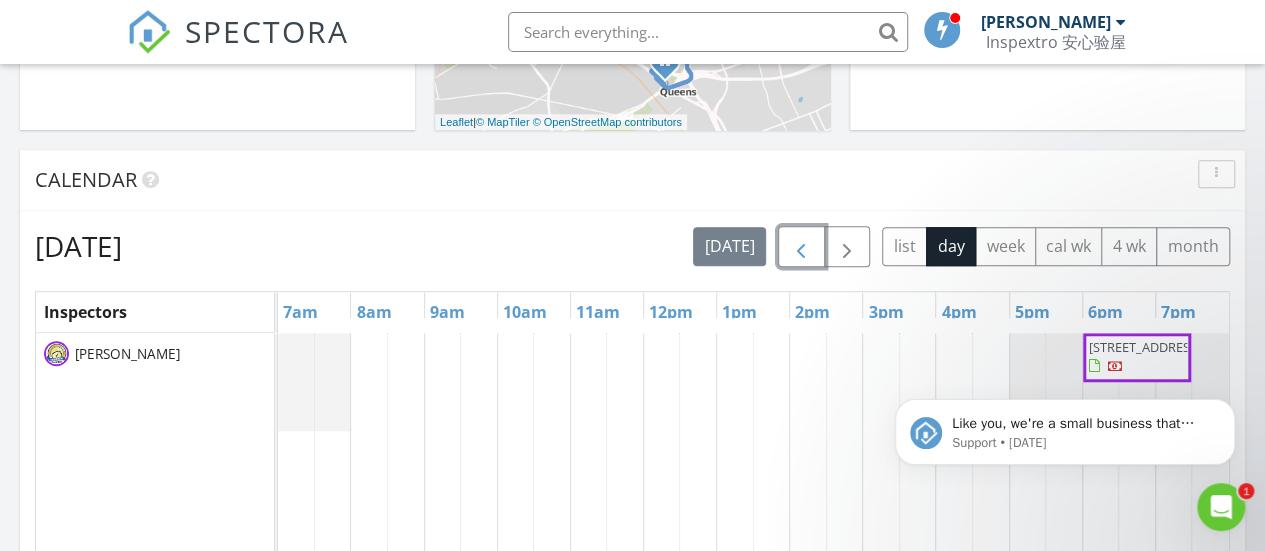 click at bounding box center (801, 247) 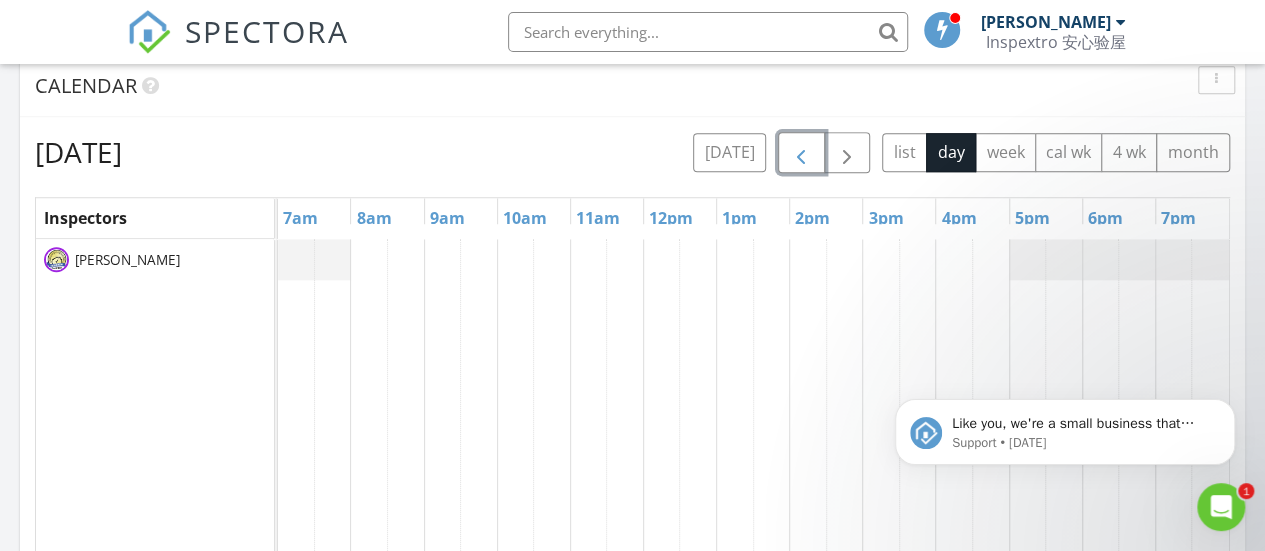 scroll, scrollTop: 749, scrollLeft: 0, axis: vertical 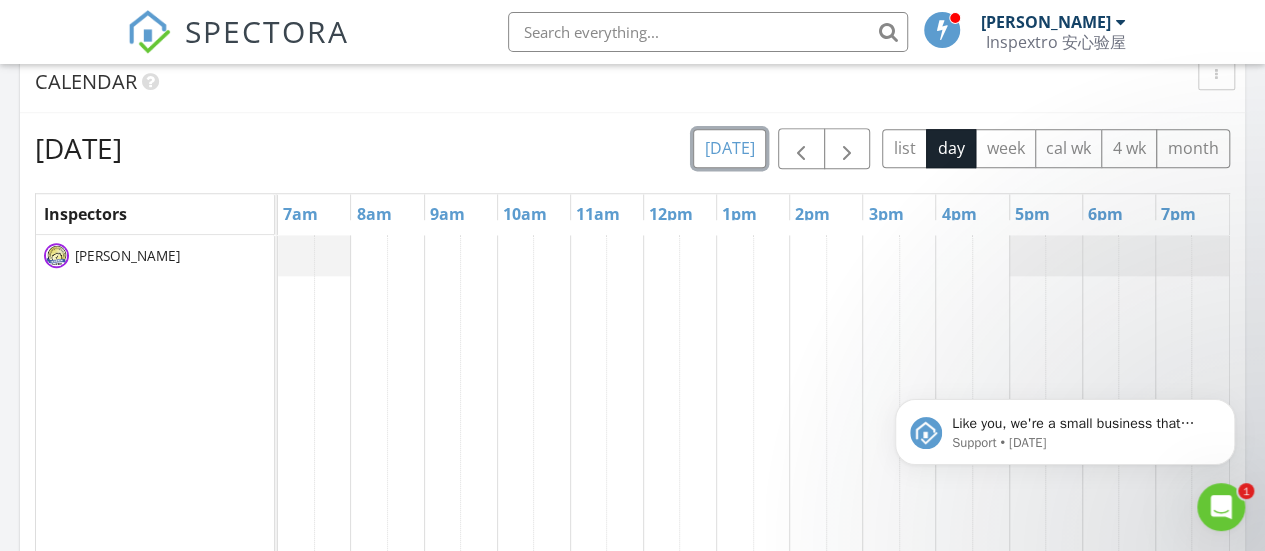 click on "[DATE]" at bounding box center [729, 148] 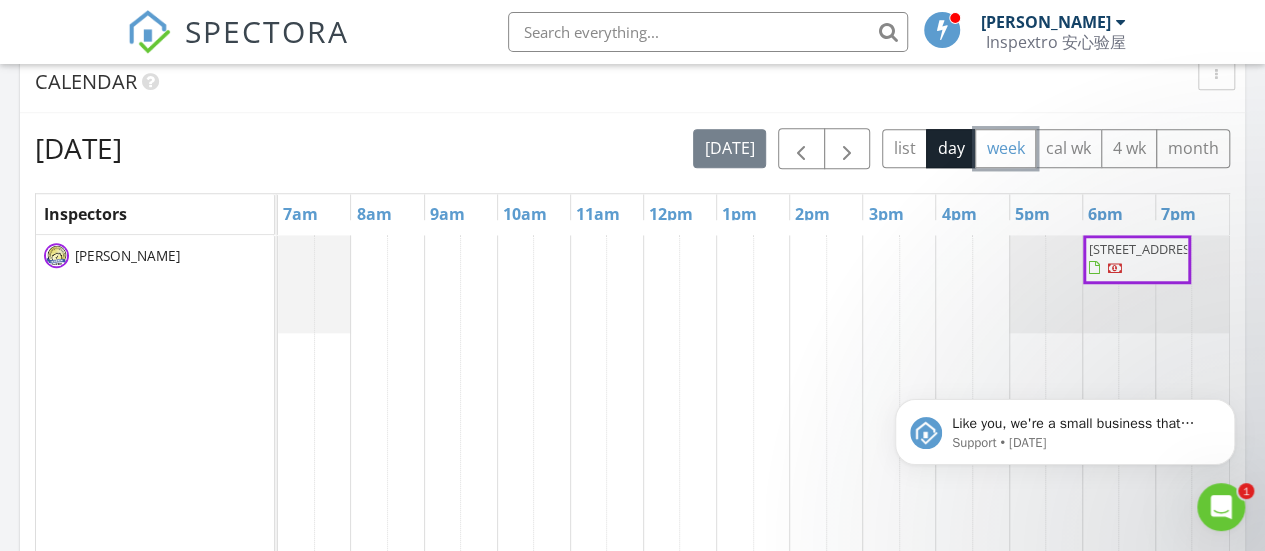 click on "week" at bounding box center [1005, 148] 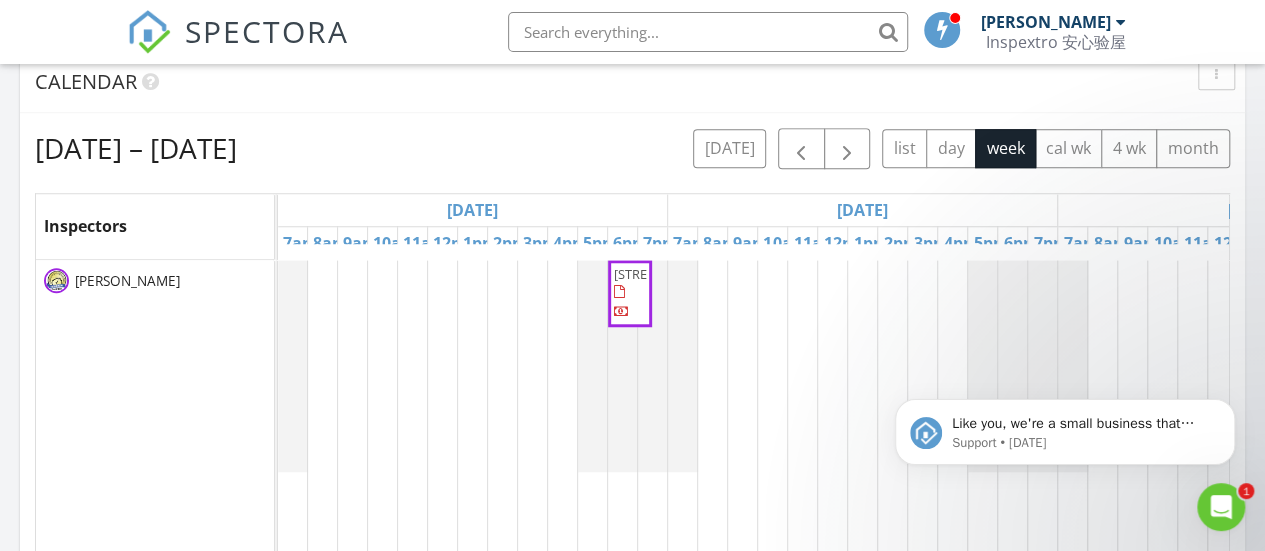 click on "Calendar" at bounding box center [617, 82] 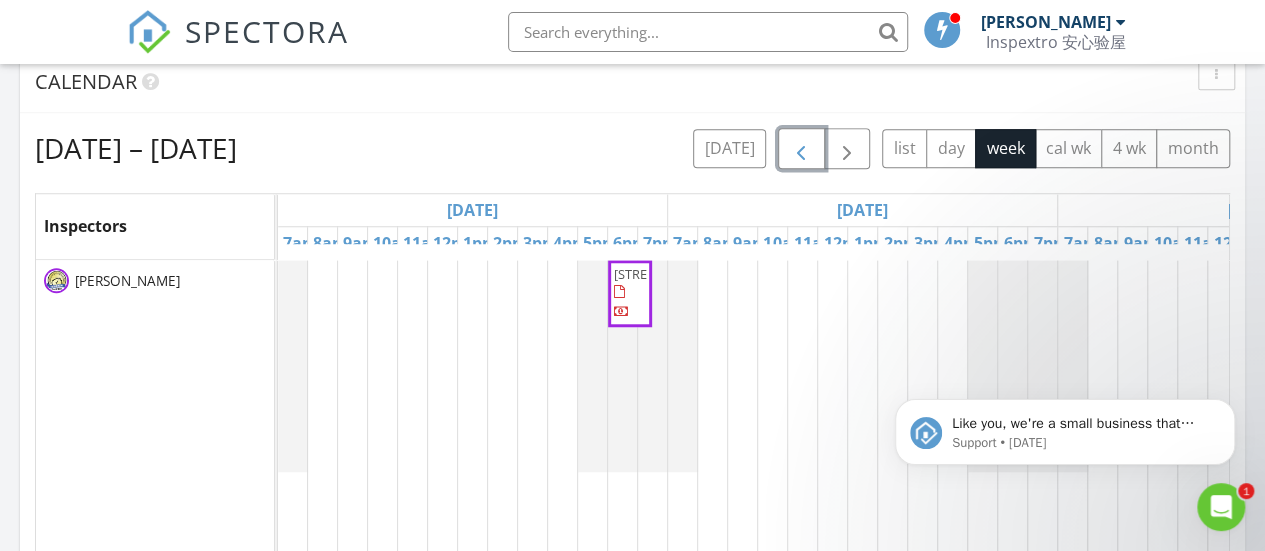 click at bounding box center (801, 149) 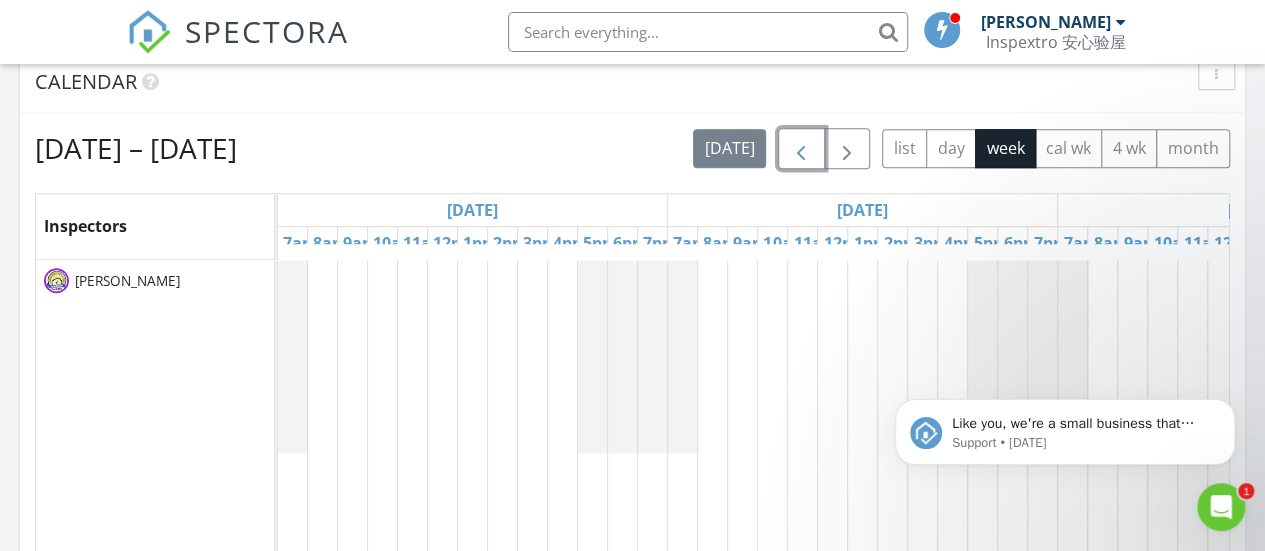 click at bounding box center (801, 149) 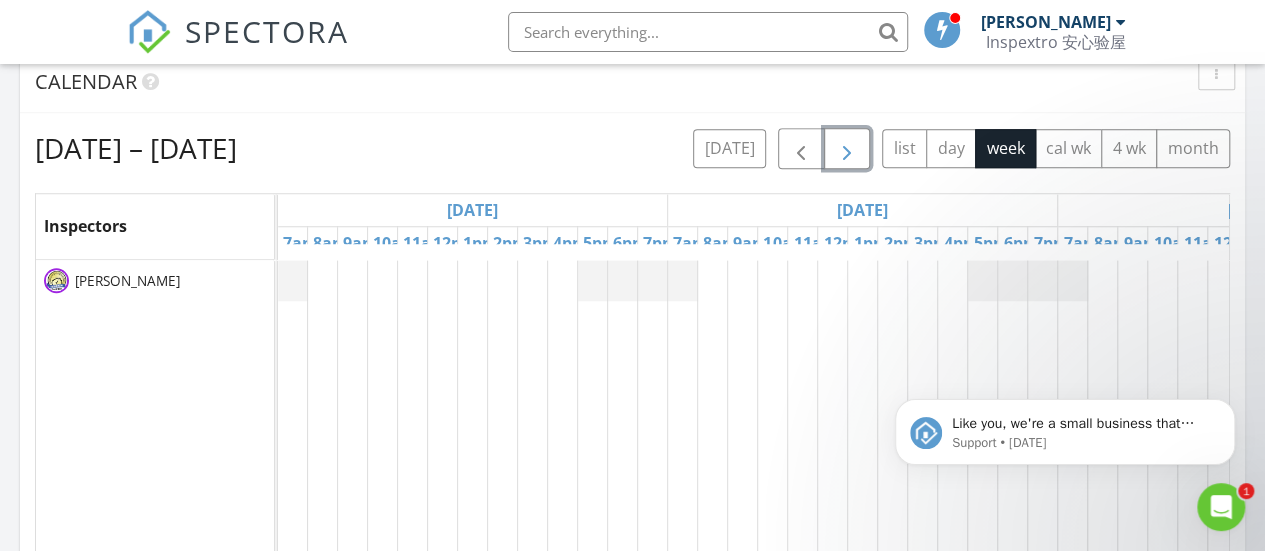 click at bounding box center [847, 149] 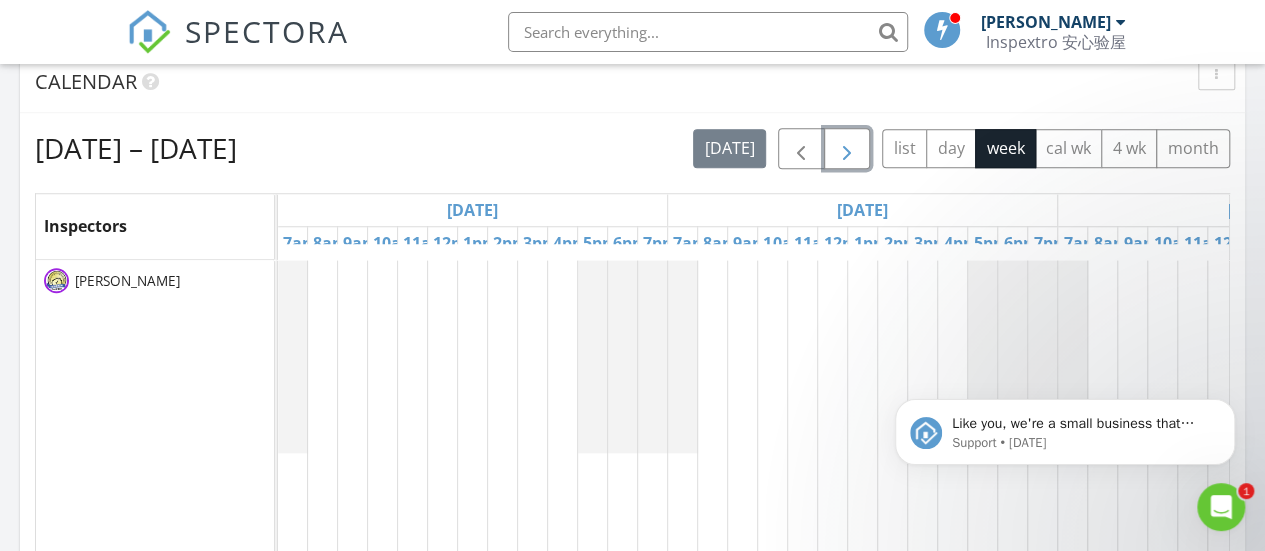 click at bounding box center [847, 149] 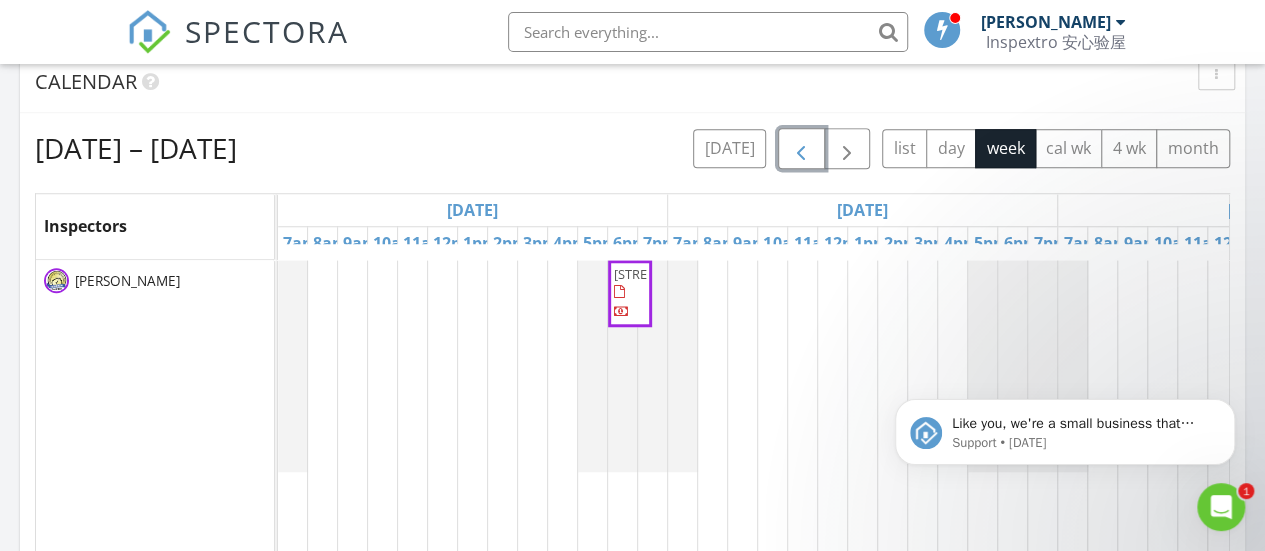 click at bounding box center [801, 149] 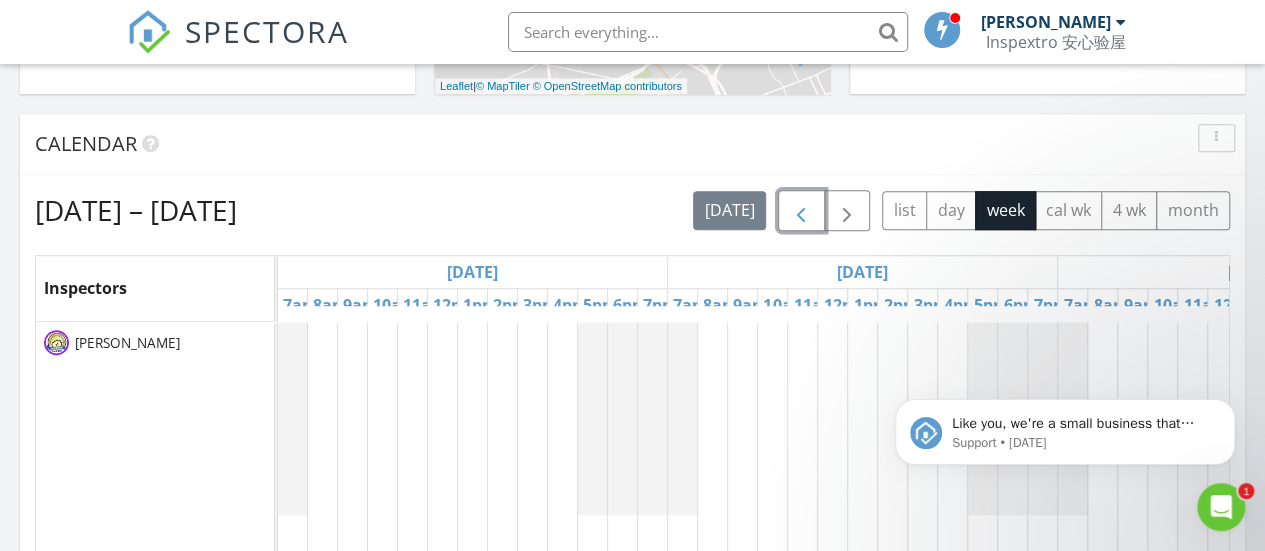 scroll, scrollTop: 671, scrollLeft: 0, axis: vertical 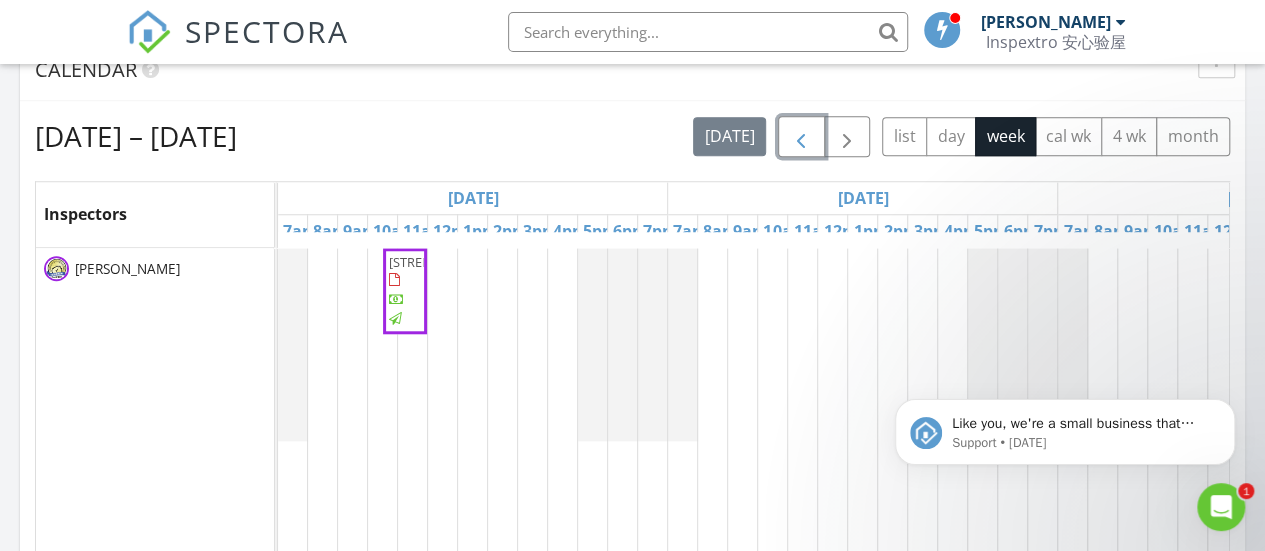 click on "8880 Bay 16th St, Brooklyn 11214" at bounding box center (445, 262) 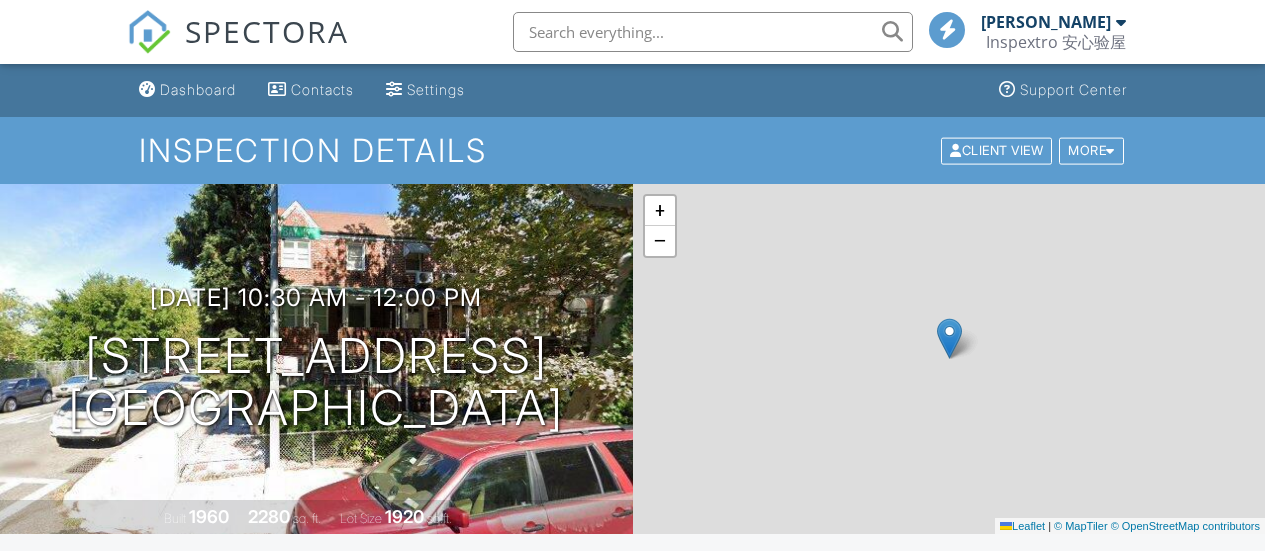 scroll, scrollTop: 354, scrollLeft: 0, axis: vertical 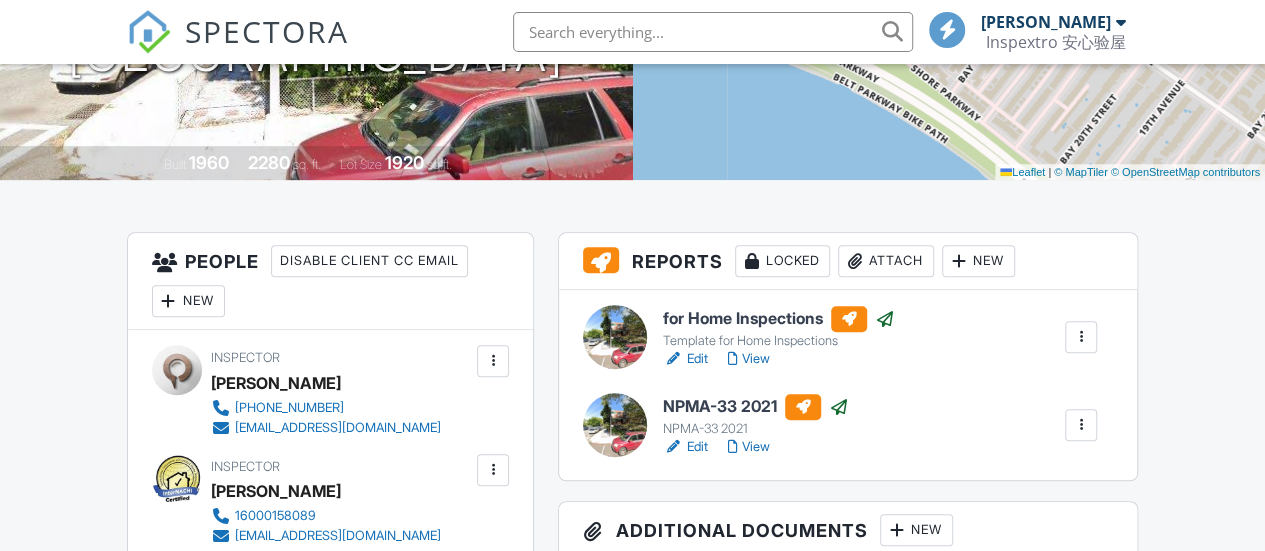 click on "View" at bounding box center (749, 447) 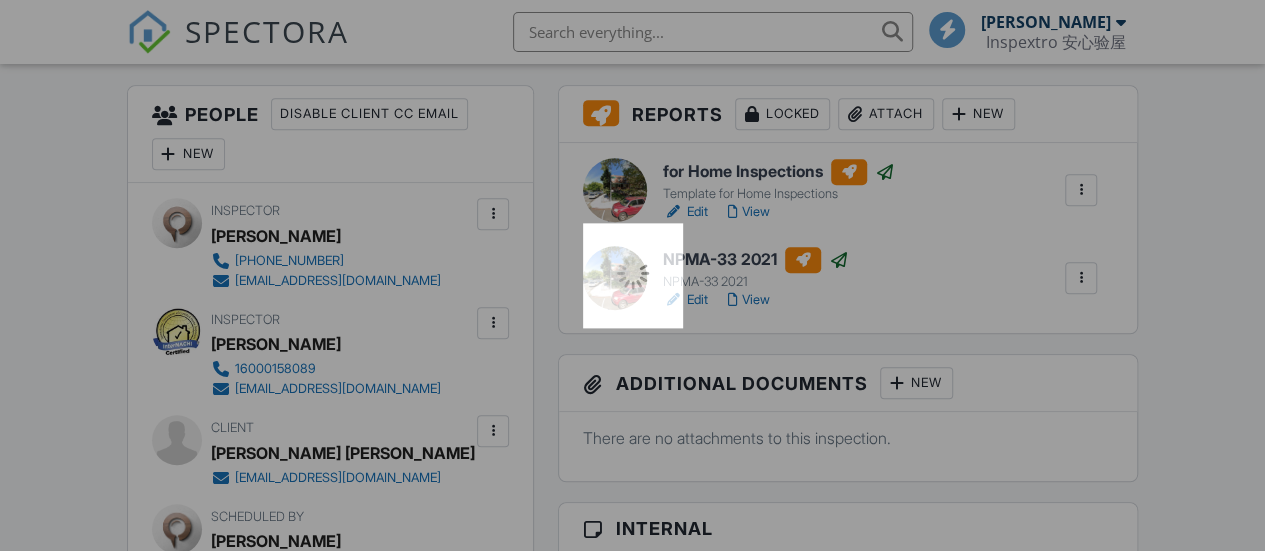 scroll, scrollTop: 0, scrollLeft: 0, axis: both 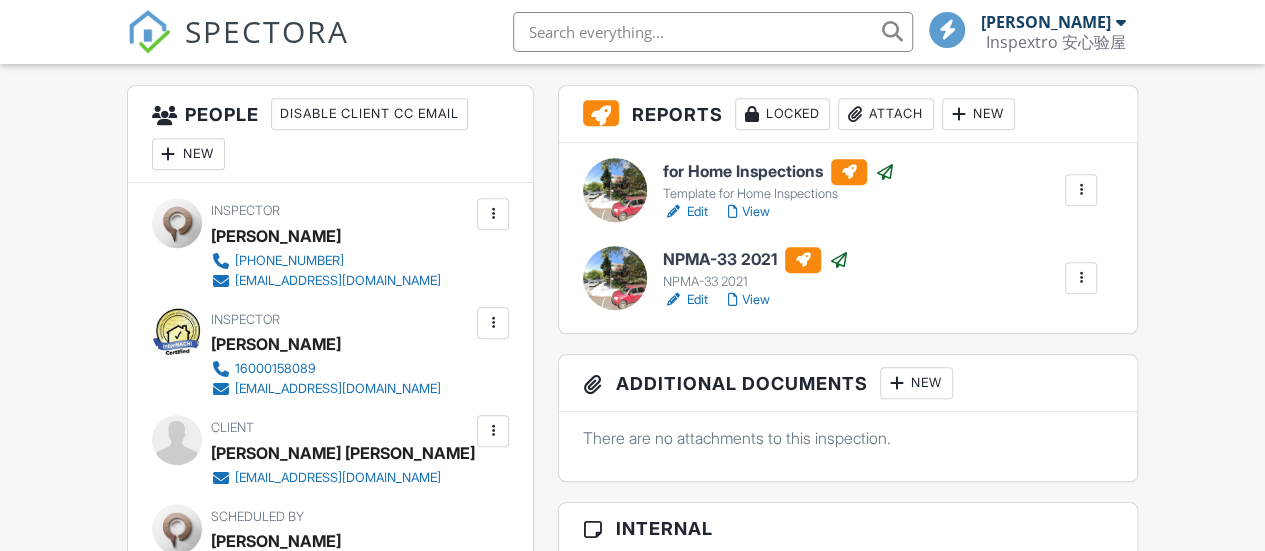 click on "View" at bounding box center [749, 212] 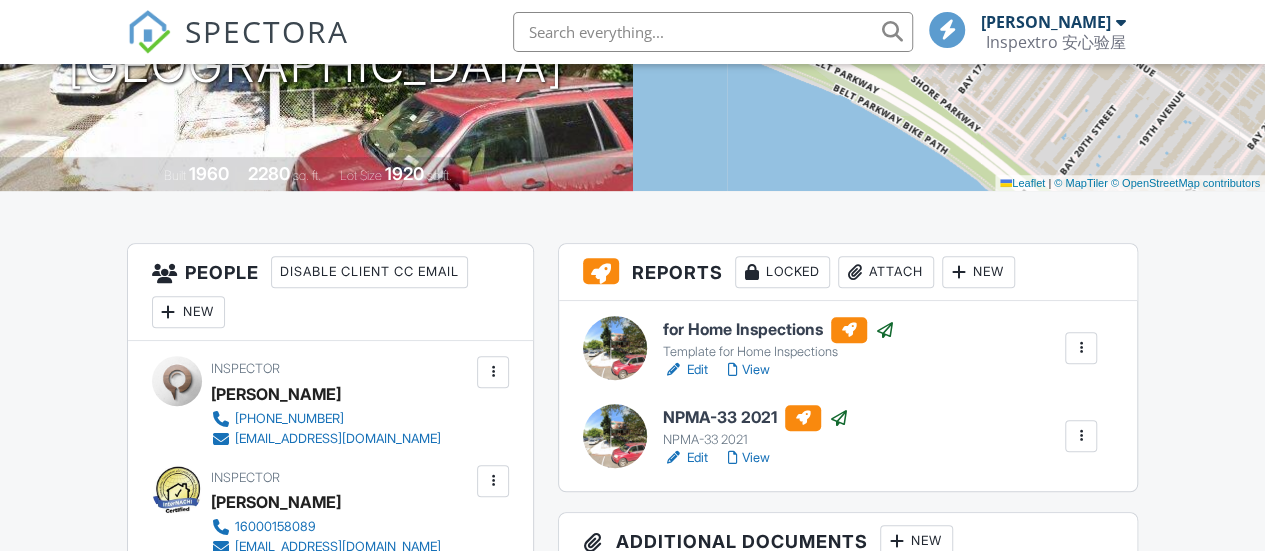 scroll, scrollTop: 343, scrollLeft: 0, axis: vertical 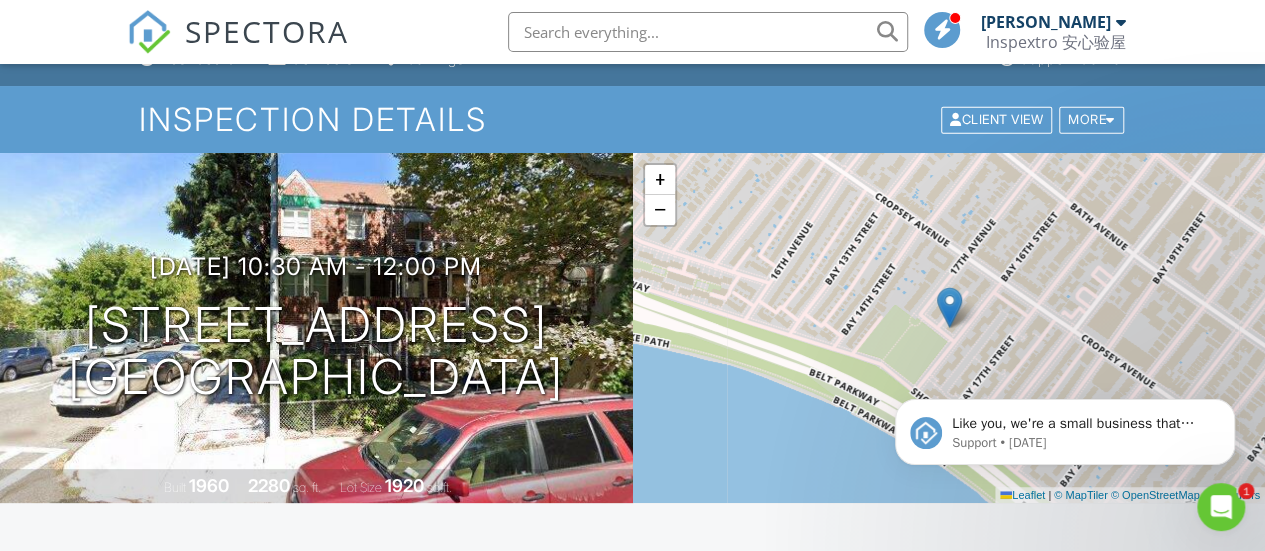 click on "SPECTORA" at bounding box center (267, 31) 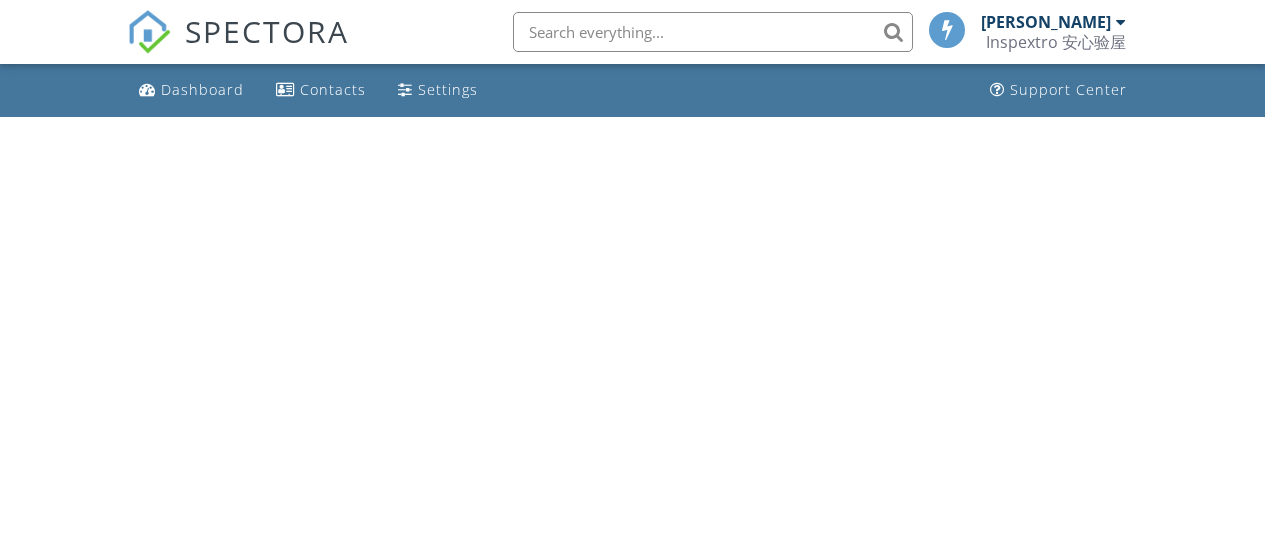 scroll, scrollTop: 0, scrollLeft: 0, axis: both 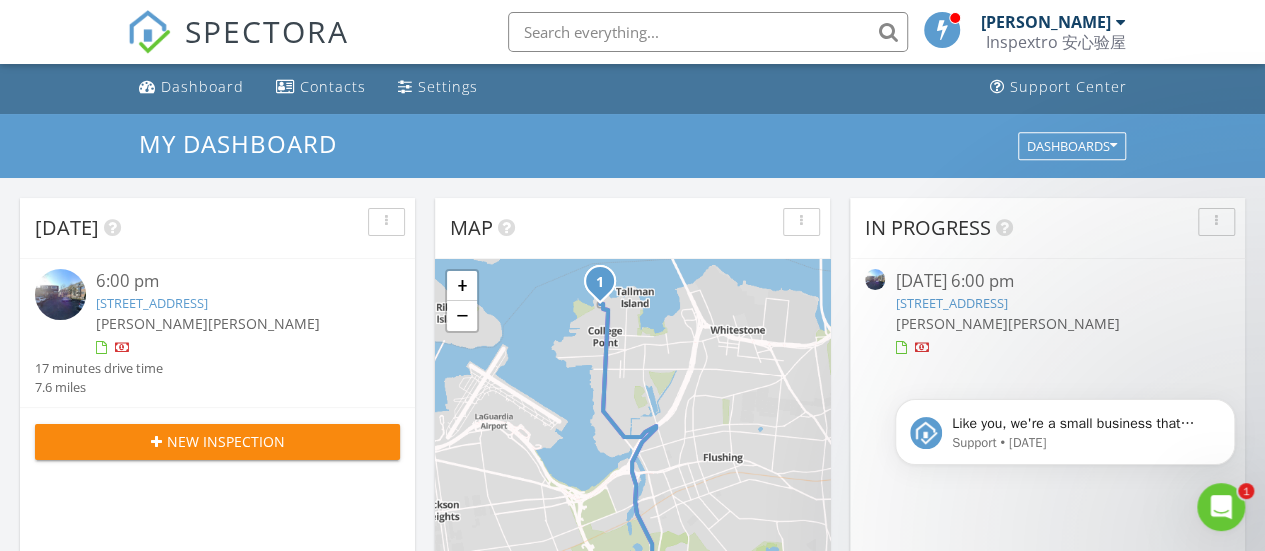 click at bounding box center (900, 348) 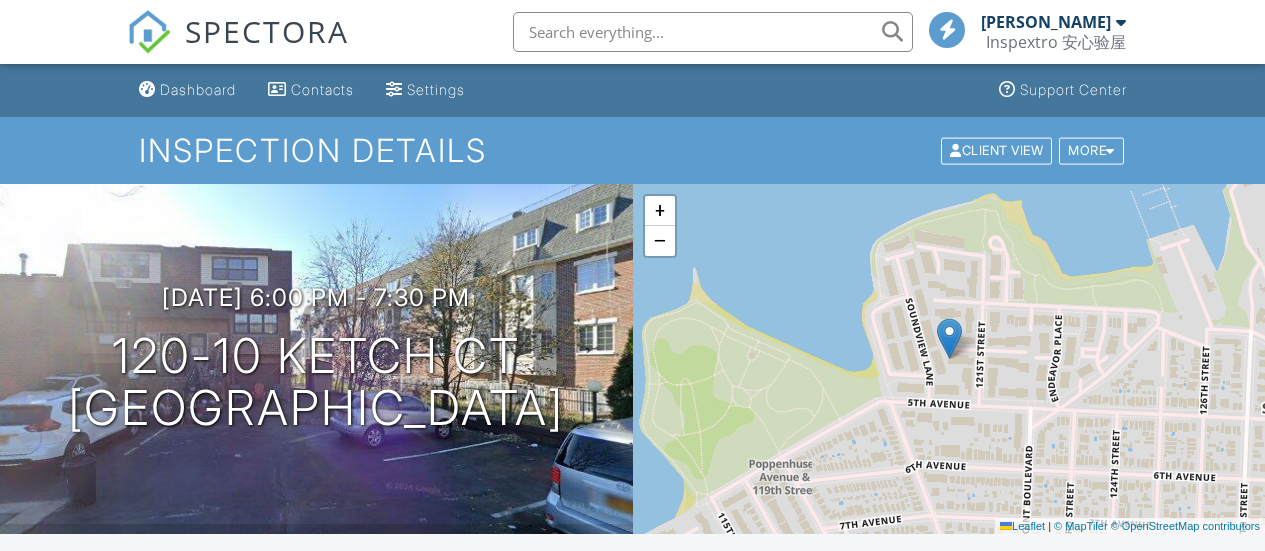 scroll, scrollTop: 483, scrollLeft: 0, axis: vertical 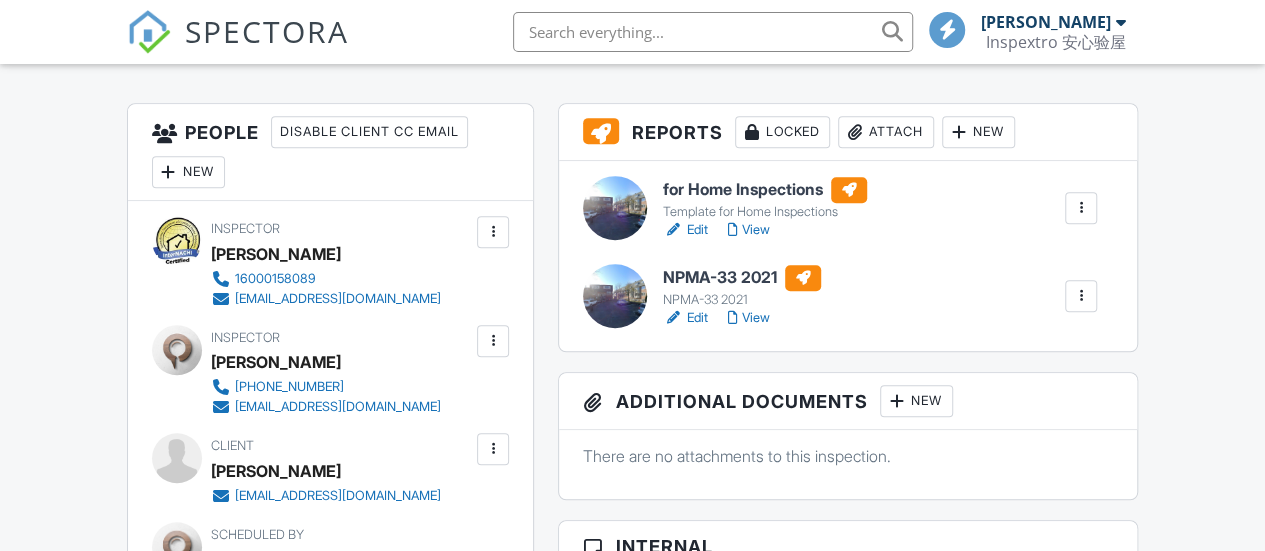 click on "View" at bounding box center (749, 230) 